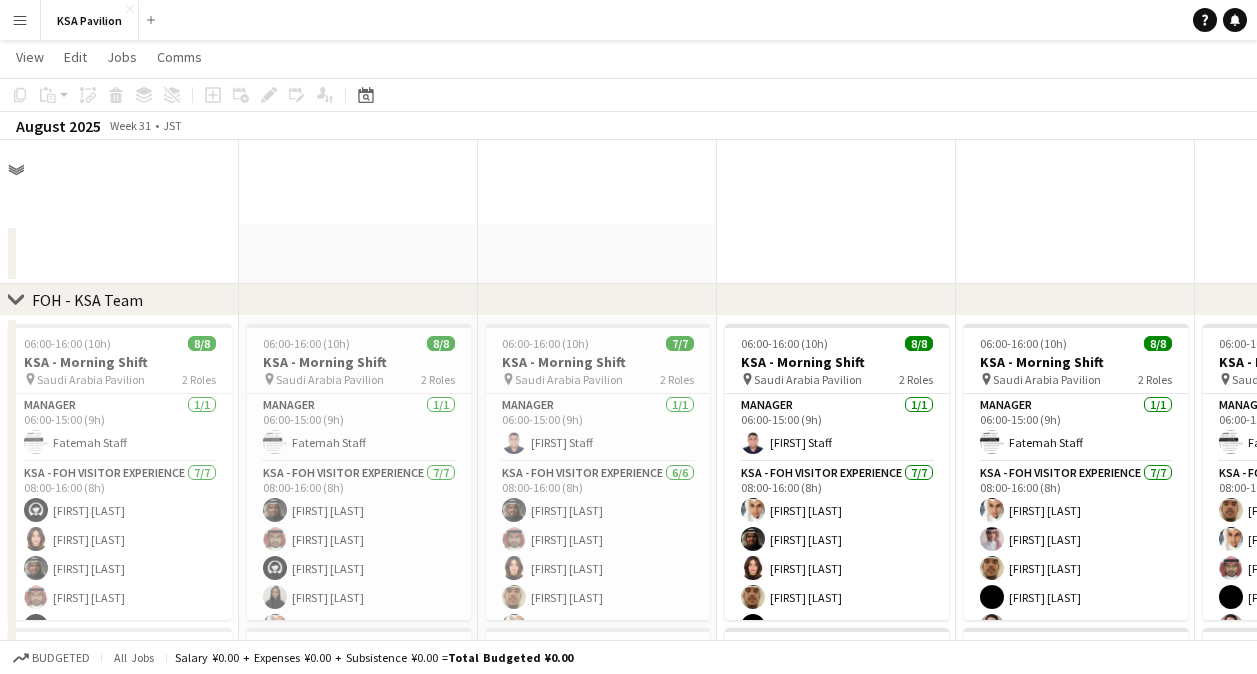 scroll, scrollTop: 1010, scrollLeft: 0, axis: vertical 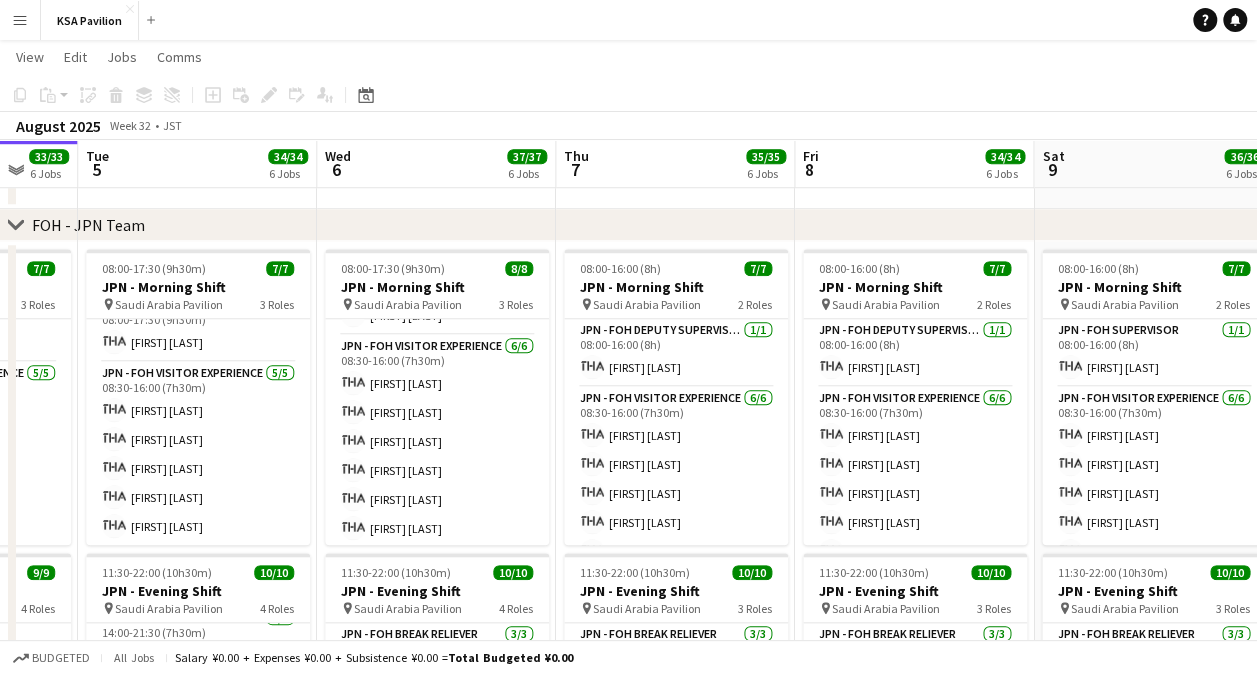 click on "JPN - FOH Visitor Experience   6/6   08:30-16:00 (7h30m)
[FIRST] [LAST] [FIRST] [LAST] [FIRST] [LAST] [FIRST] [LAST] [FIRST] [LAST] [FIRST] [LAST]" at bounding box center [437, 441] 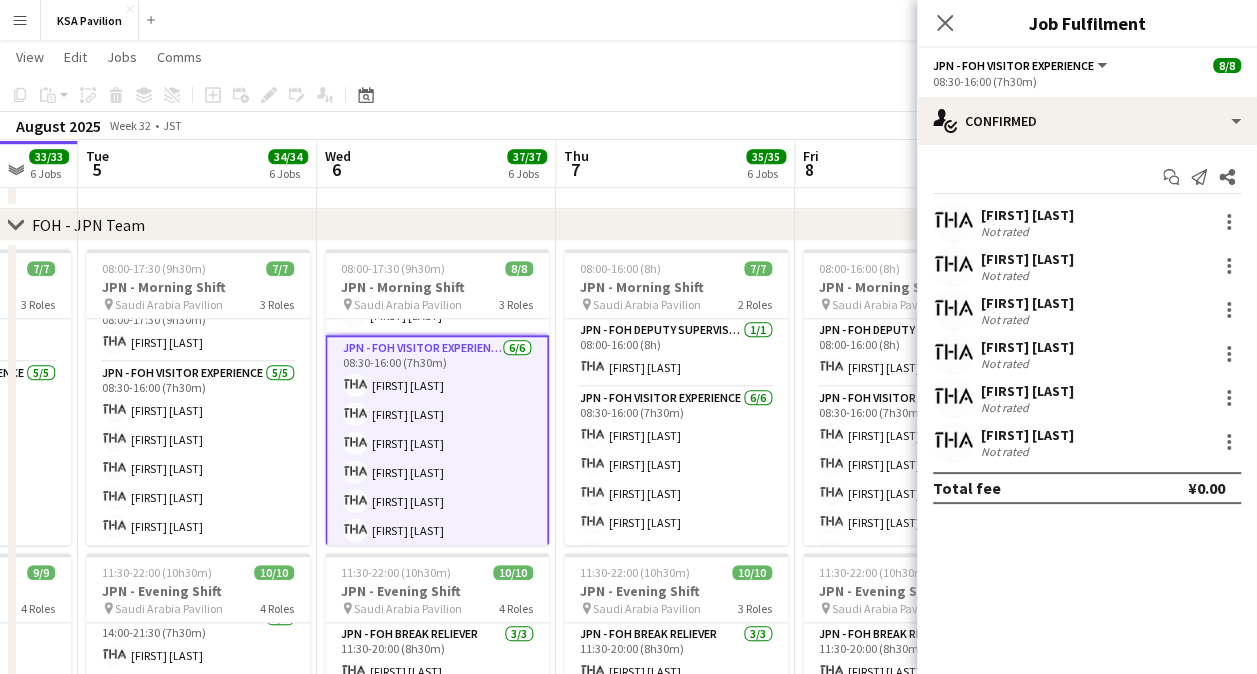 scroll, scrollTop: 126, scrollLeft: 0, axis: vertical 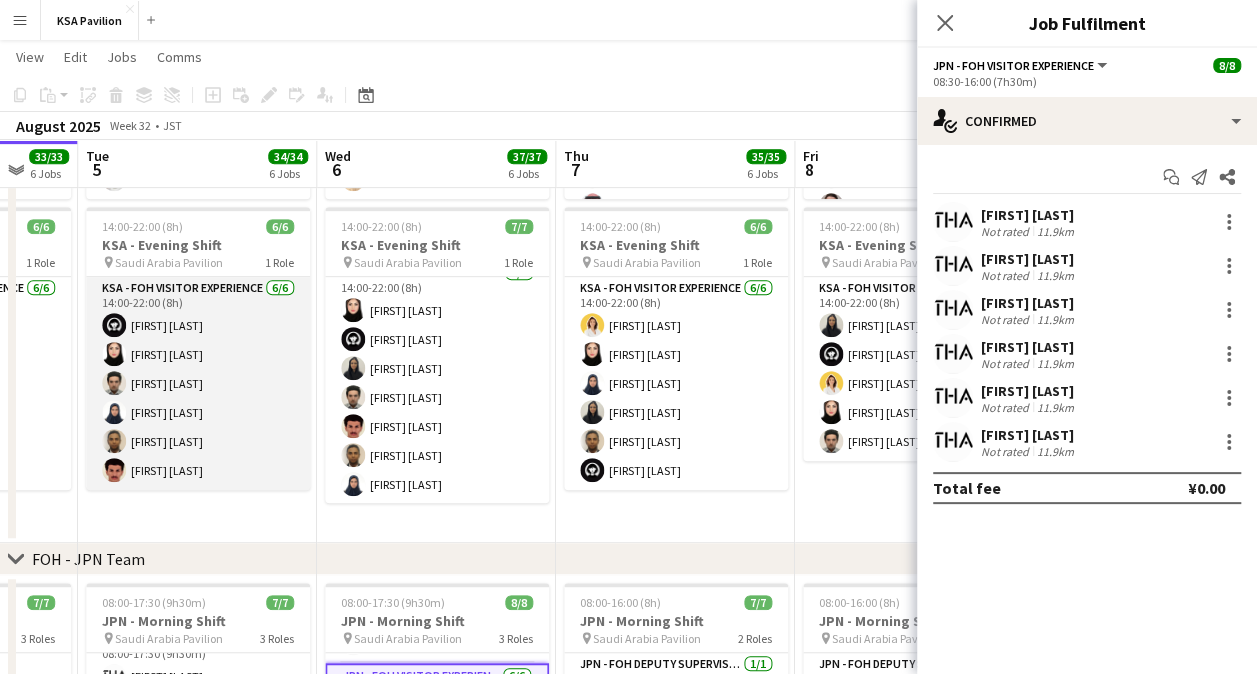click on "KSA - FOH Visitor Experience   6/6   14:00-22:00 (8h)
[FIRST] [LAST] [FIRST] [LAST] [FIRST] [LAST] [FIRST] [LAST] [FIRST] [LAST]" at bounding box center (198, 383) 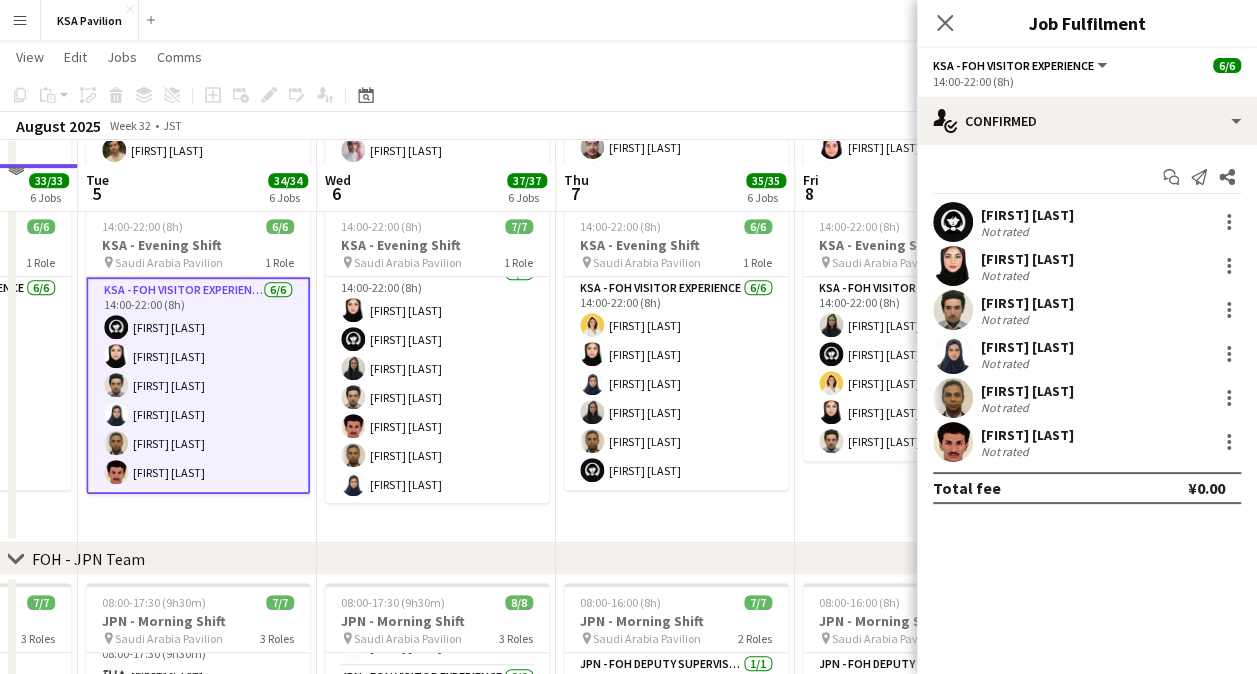 scroll, scrollTop: 539, scrollLeft: 0, axis: vertical 